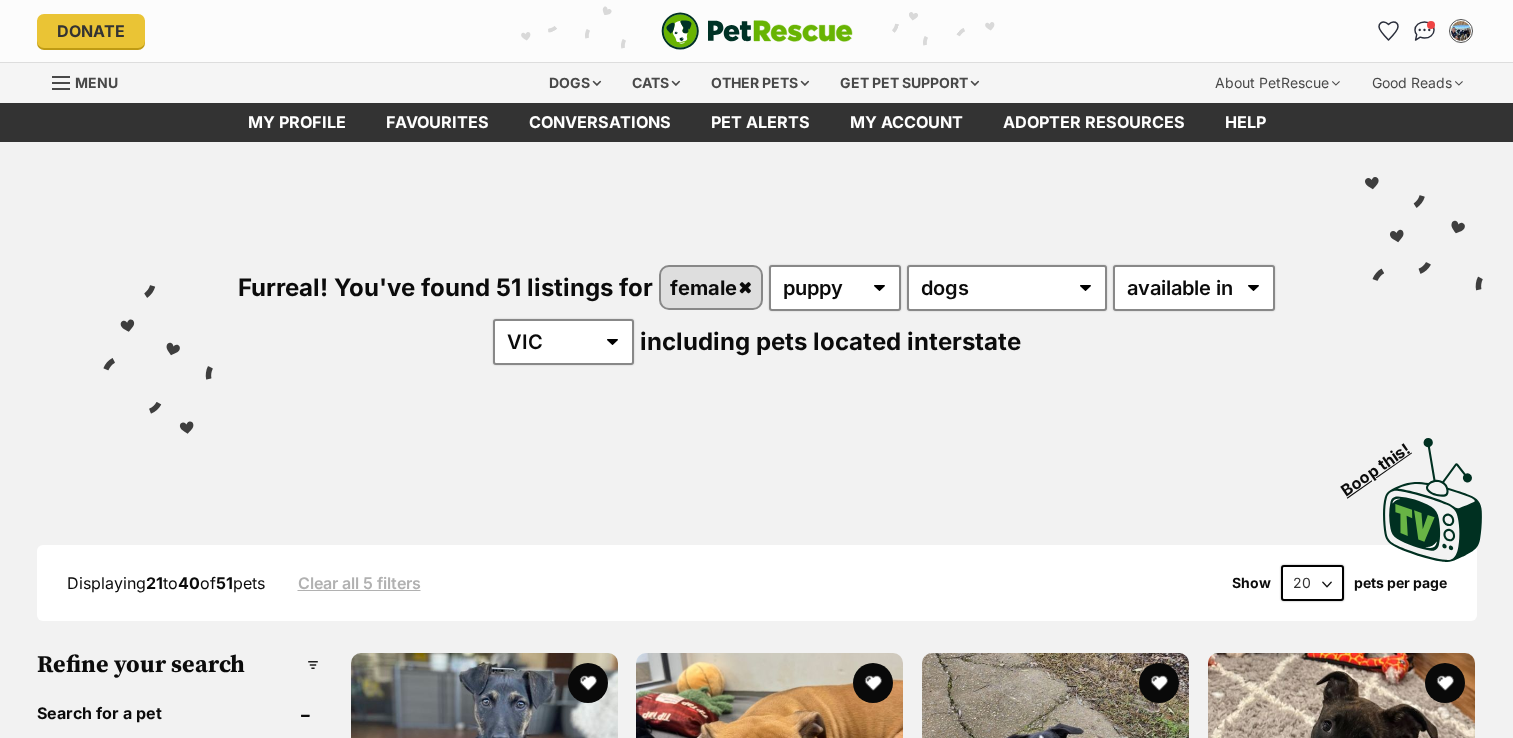 scroll, scrollTop: 0, scrollLeft: 0, axis: both 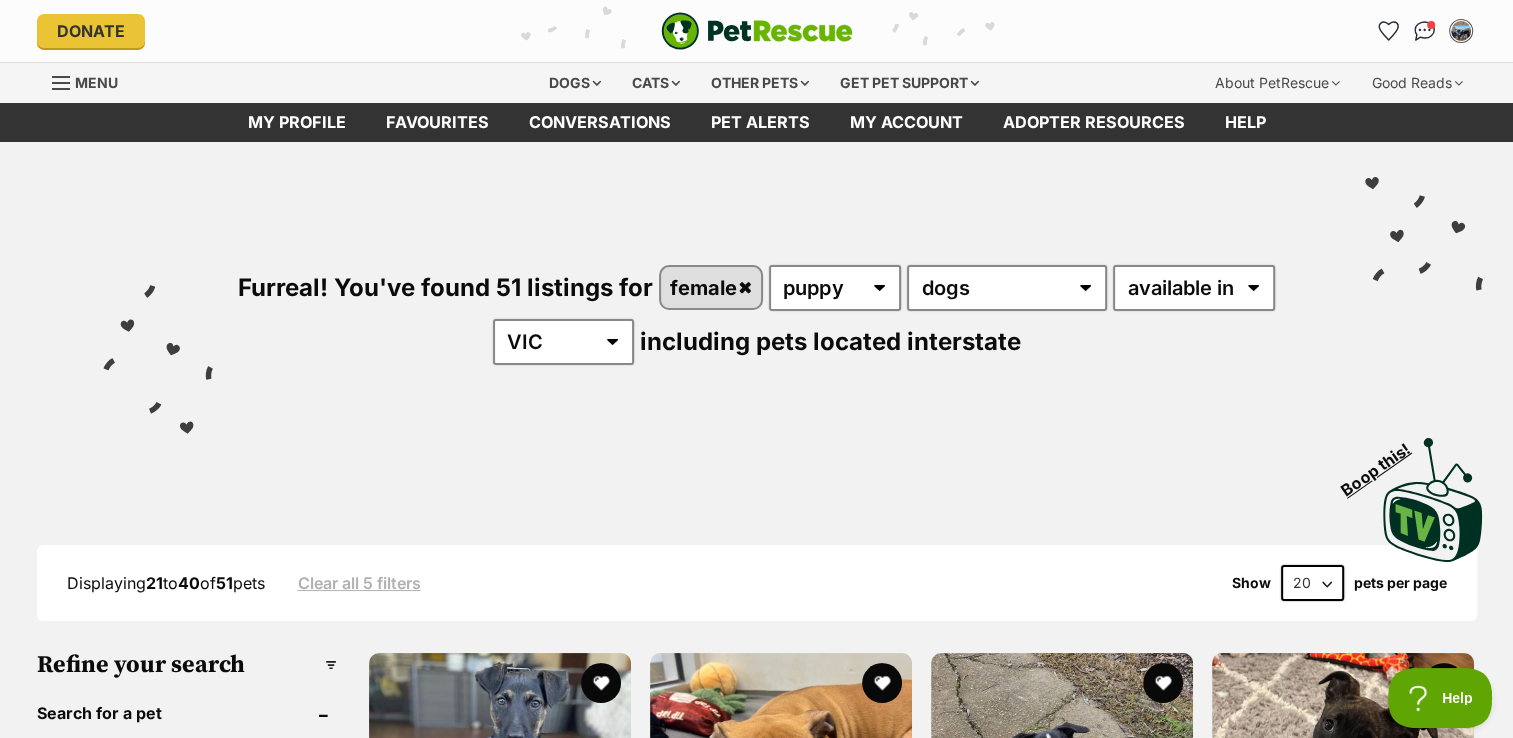 click at bounding box center (757, 31) 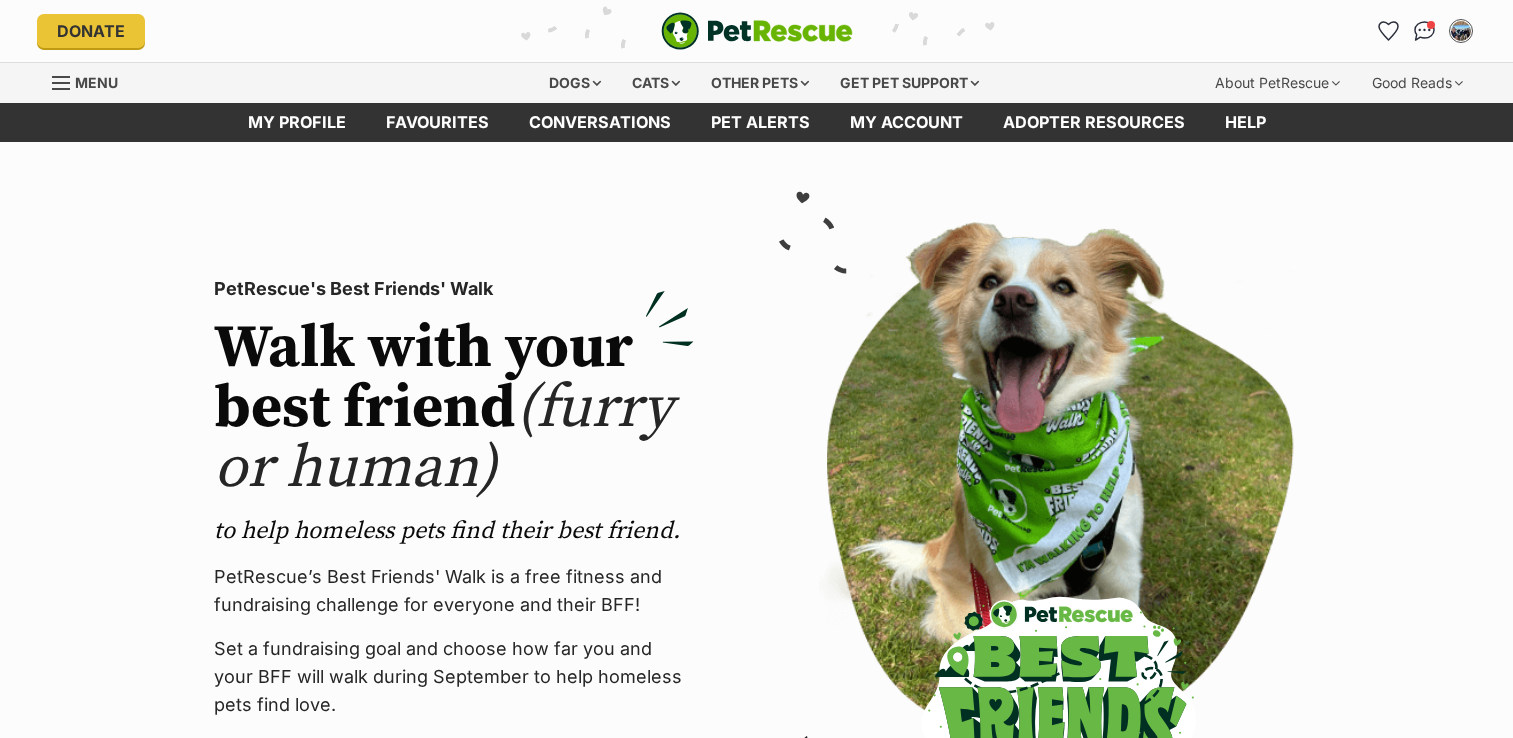 scroll, scrollTop: 0, scrollLeft: 0, axis: both 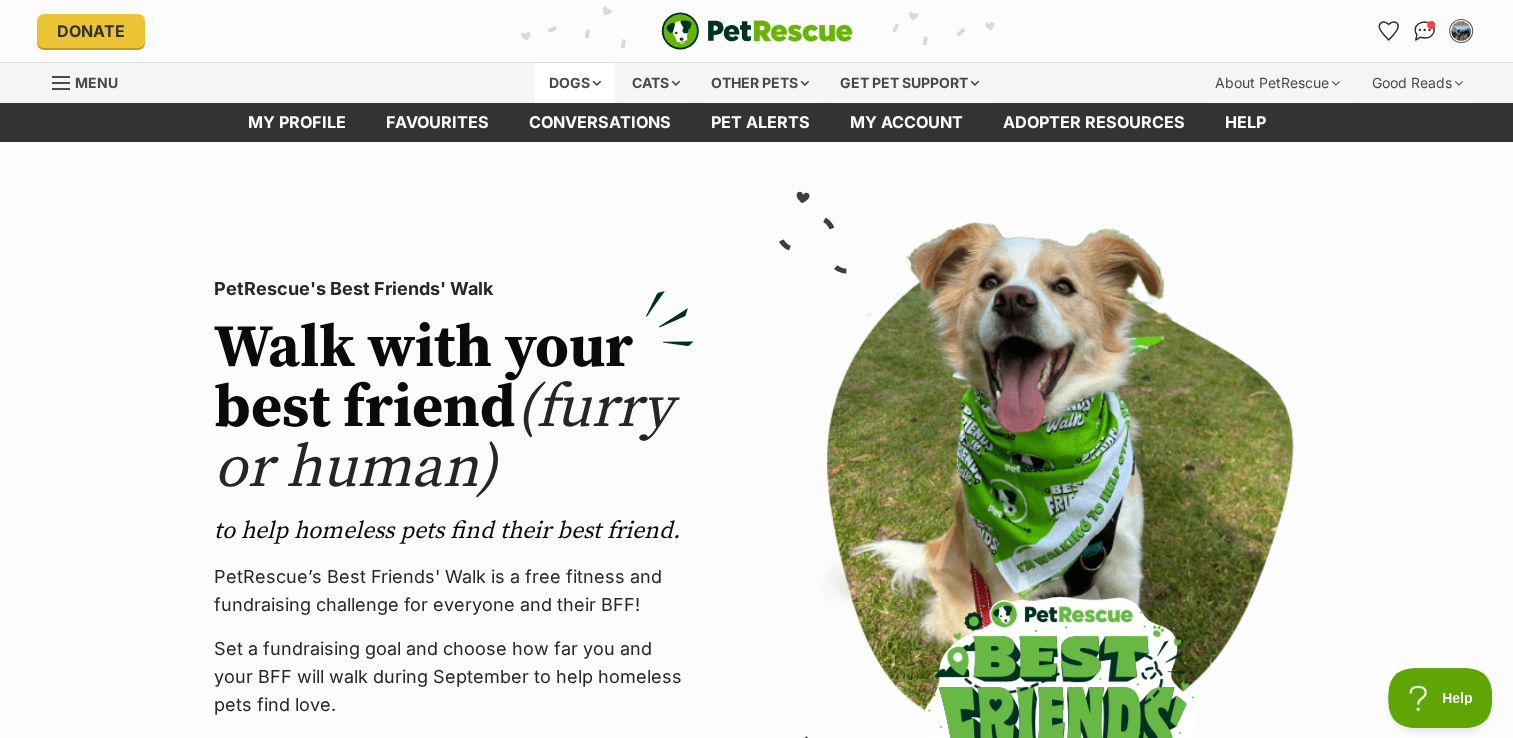 click on "Dogs" at bounding box center [575, 83] 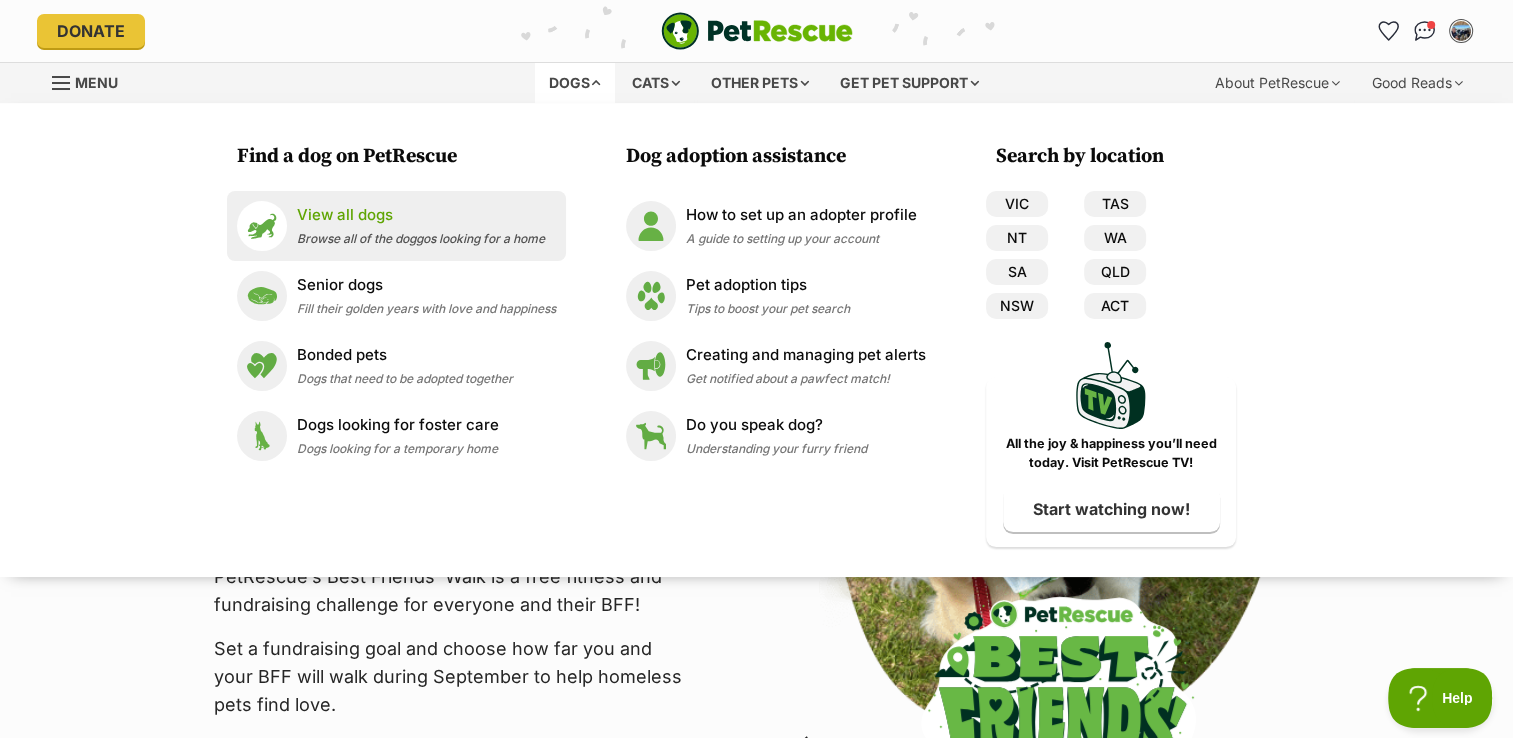 click on "View all dogs" at bounding box center (421, 215) 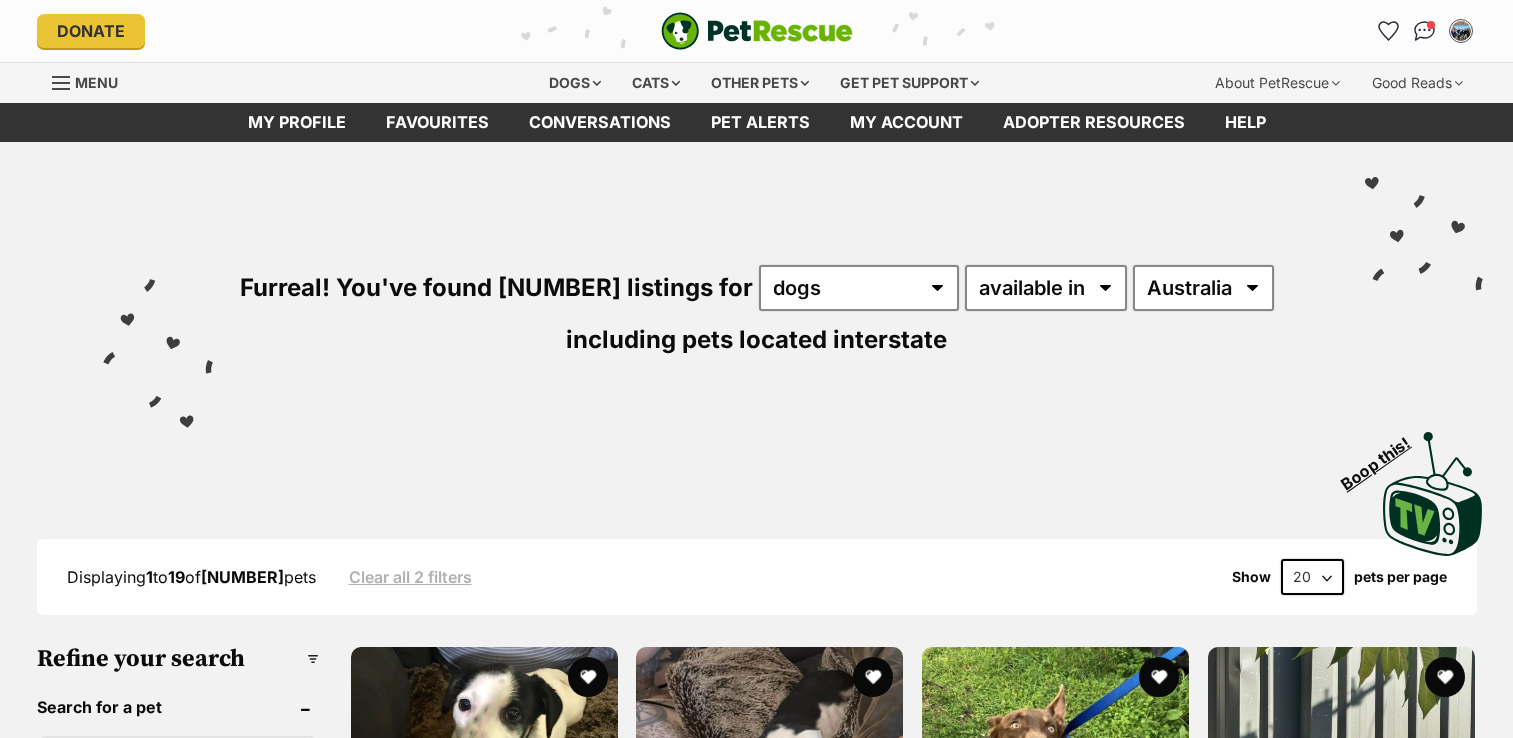 scroll, scrollTop: 0, scrollLeft: 0, axis: both 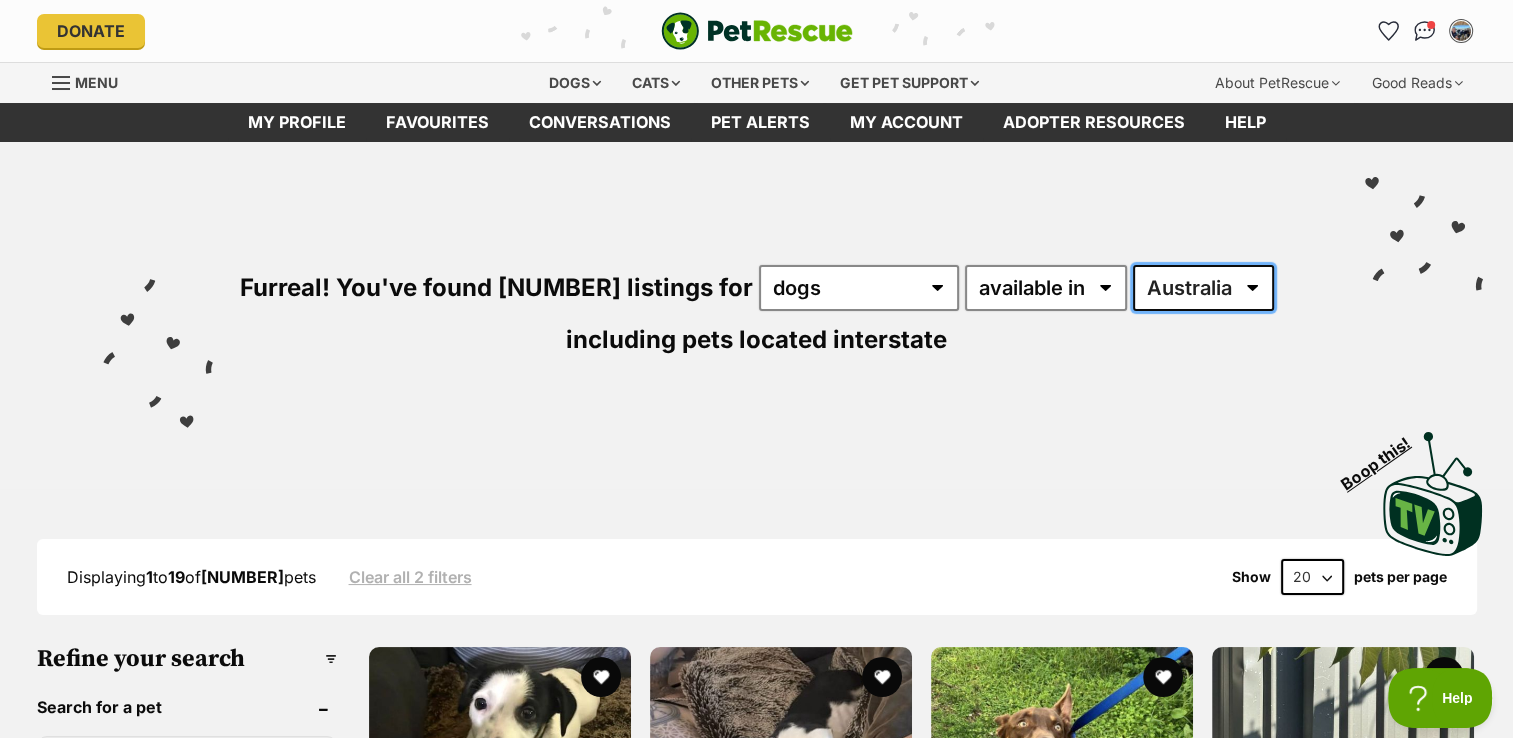 click on "Australia
ACT
NSW
NT
QLD
SA
TAS
VIC
WA" at bounding box center [1203, 288] 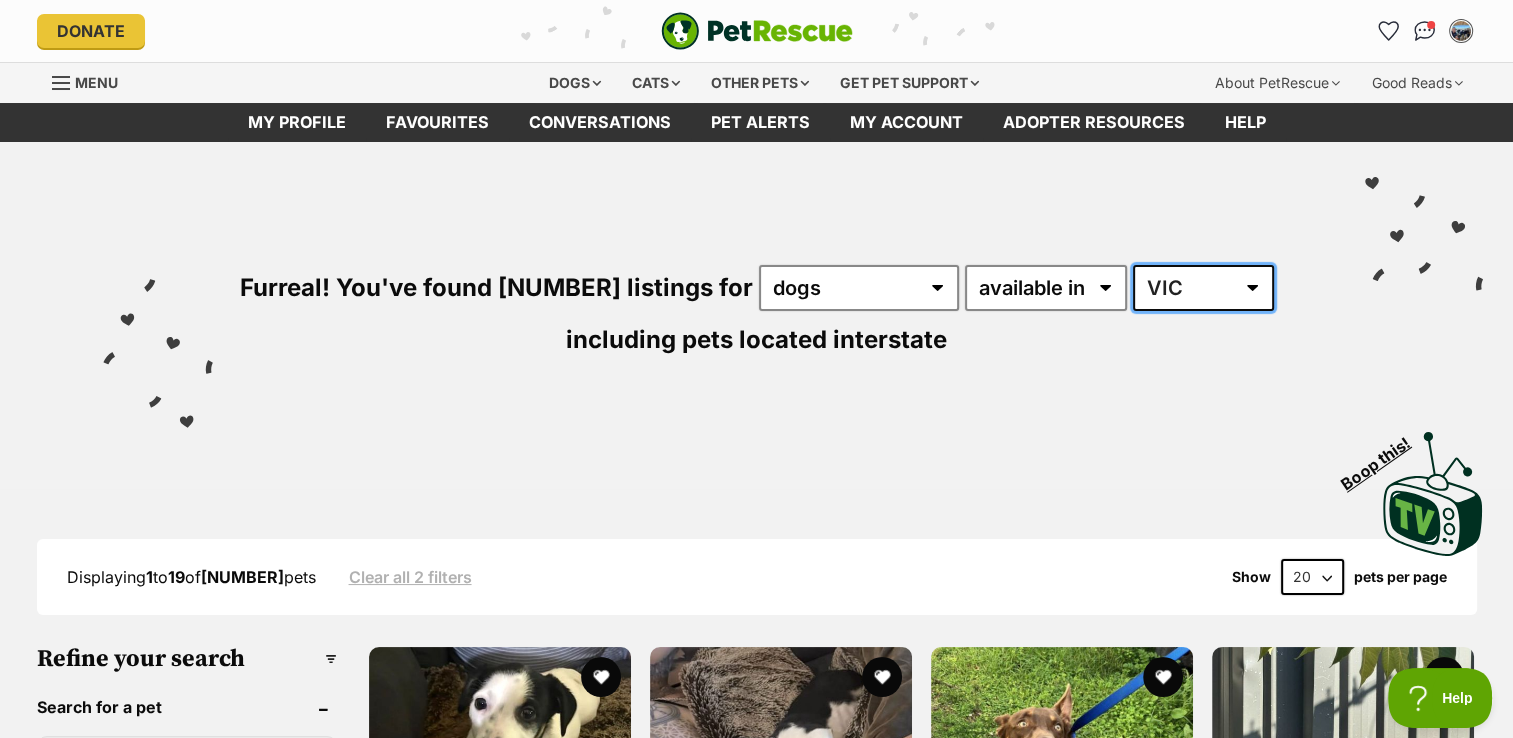 click on "Australia
ACT
NSW
NT
QLD
SA
TAS
VIC
WA" at bounding box center [1203, 288] 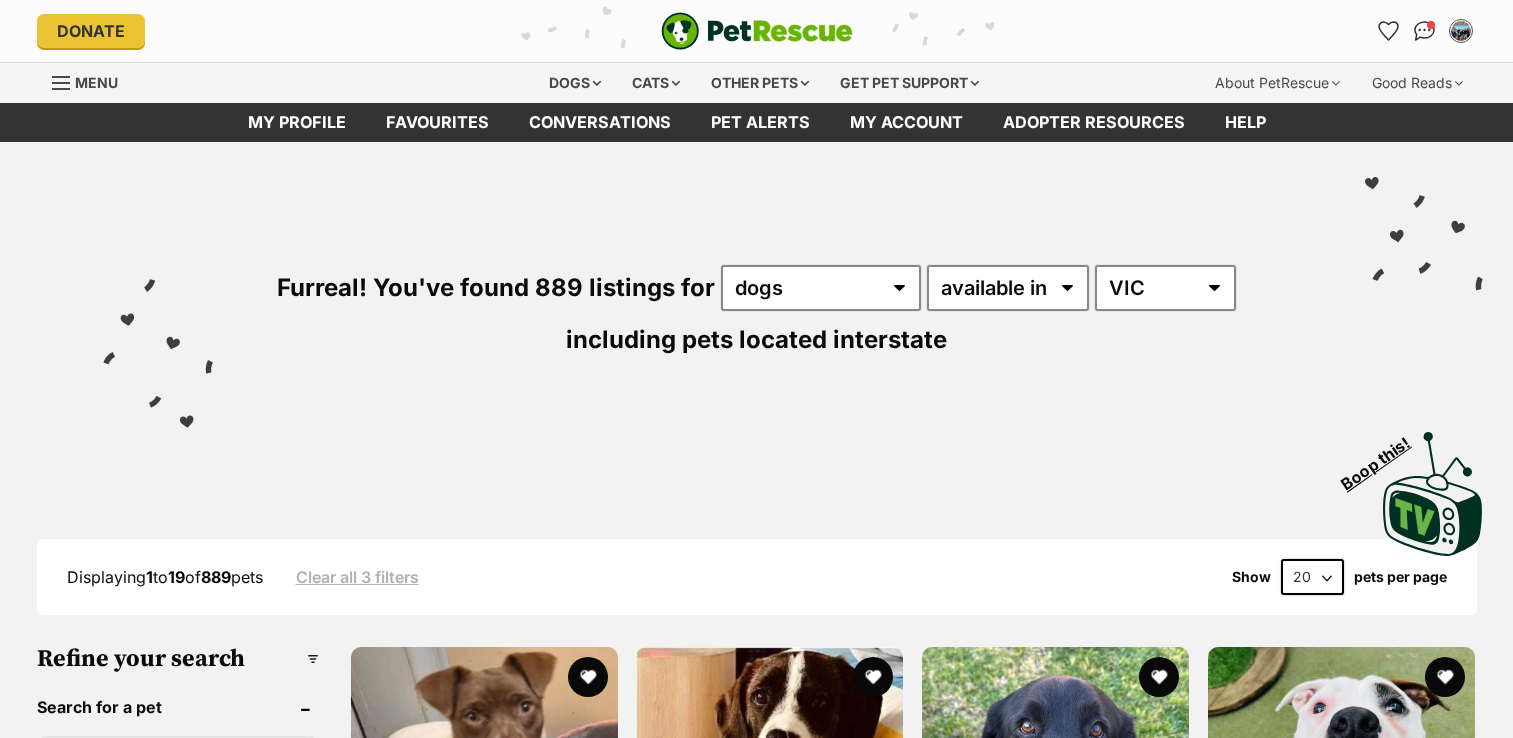 scroll, scrollTop: 0, scrollLeft: 0, axis: both 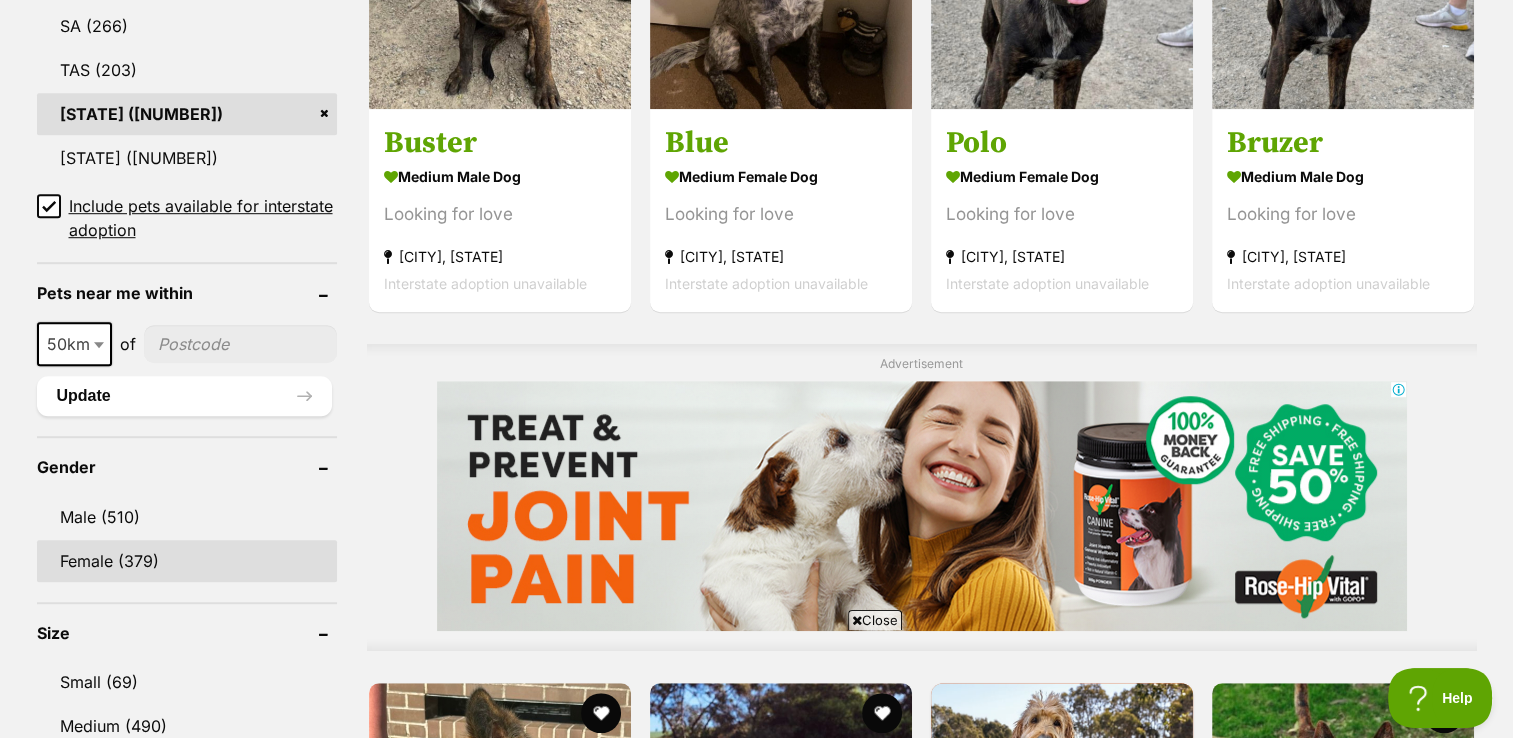 click on "Female (379)" at bounding box center [187, 561] 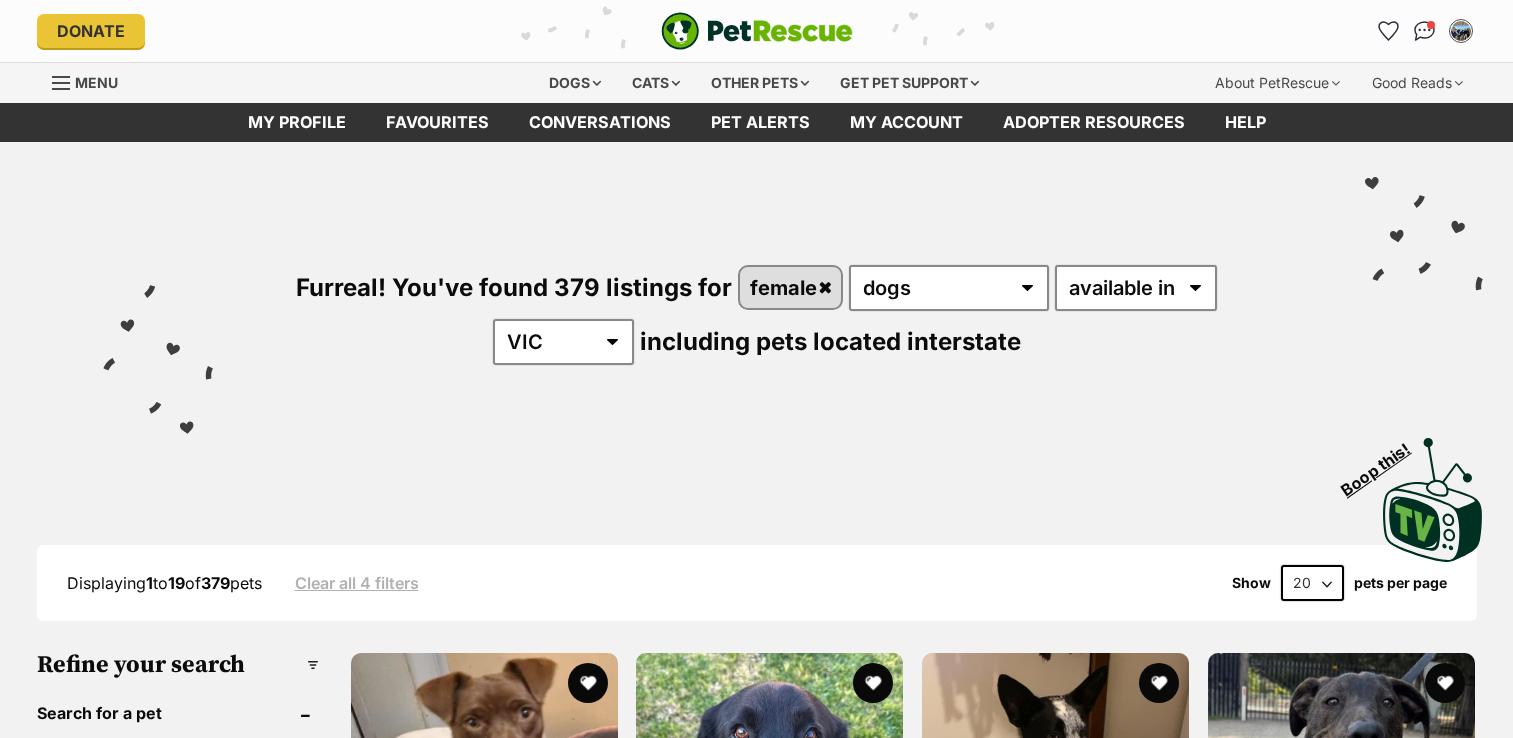 scroll, scrollTop: 0, scrollLeft: 0, axis: both 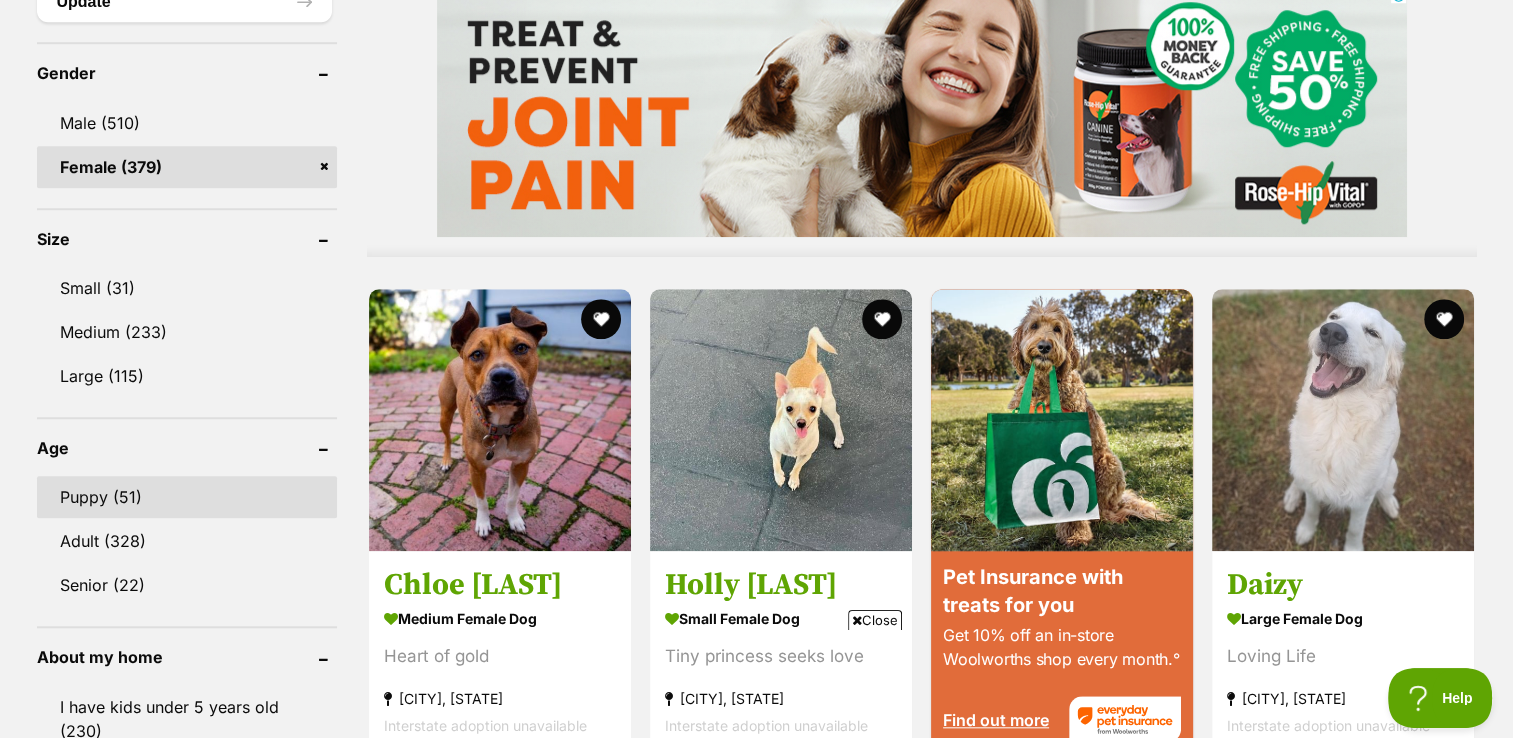 click on "Puppy (51)" at bounding box center [187, 497] 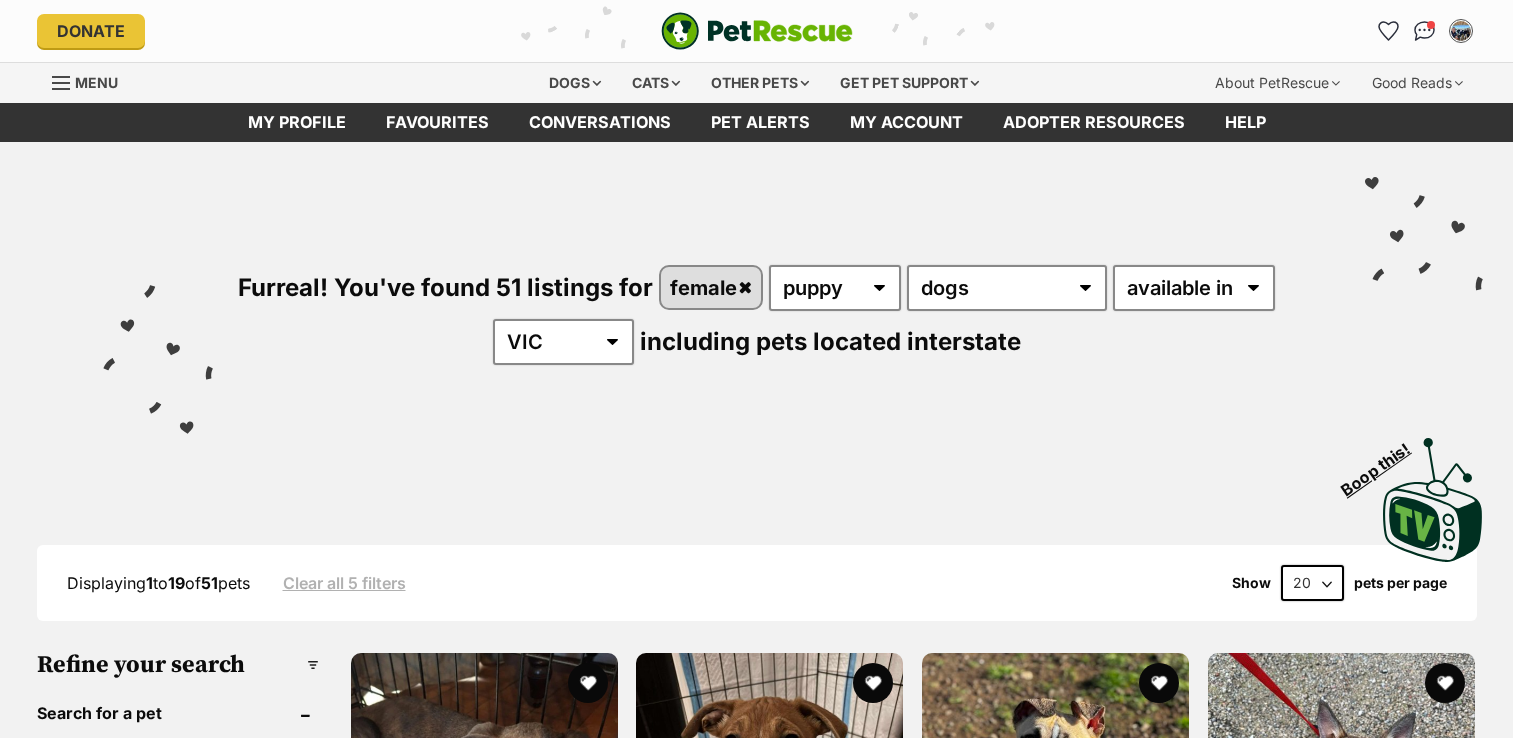 scroll, scrollTop: 0, scrollLeft: 0, axis: both 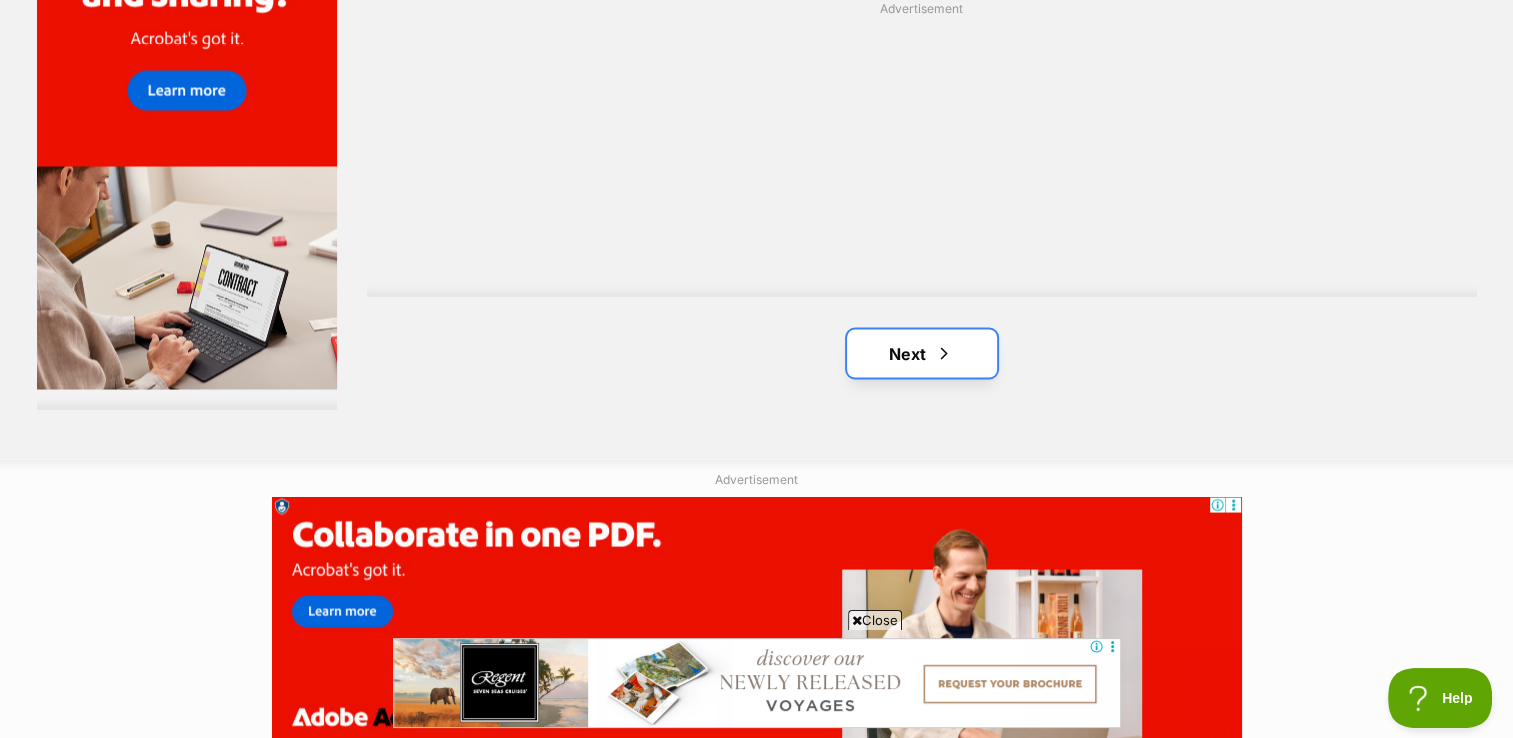 click on "Next" at bounding box center (922, 353) 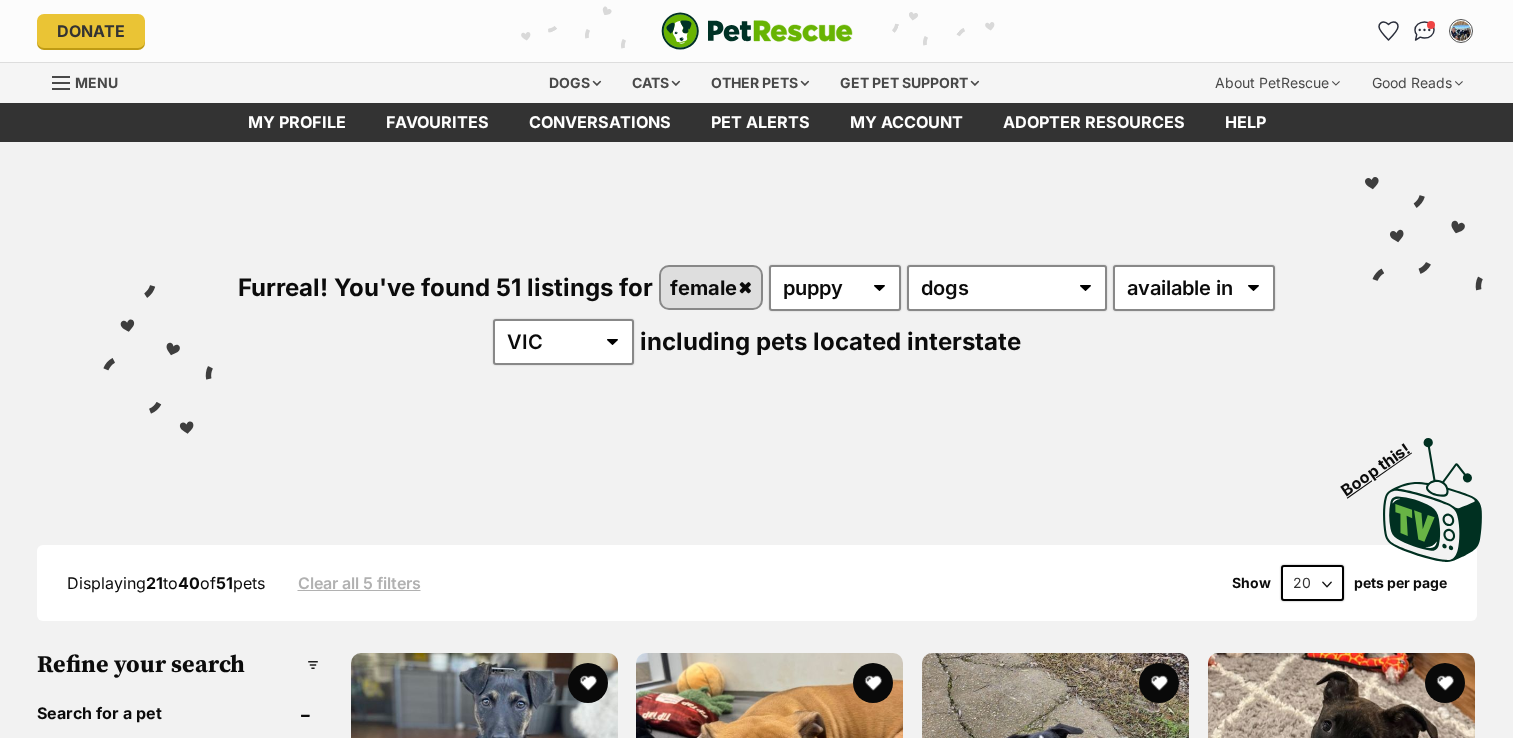 scroll, scrollTop: 0, scrollLeft: 0, axis: both 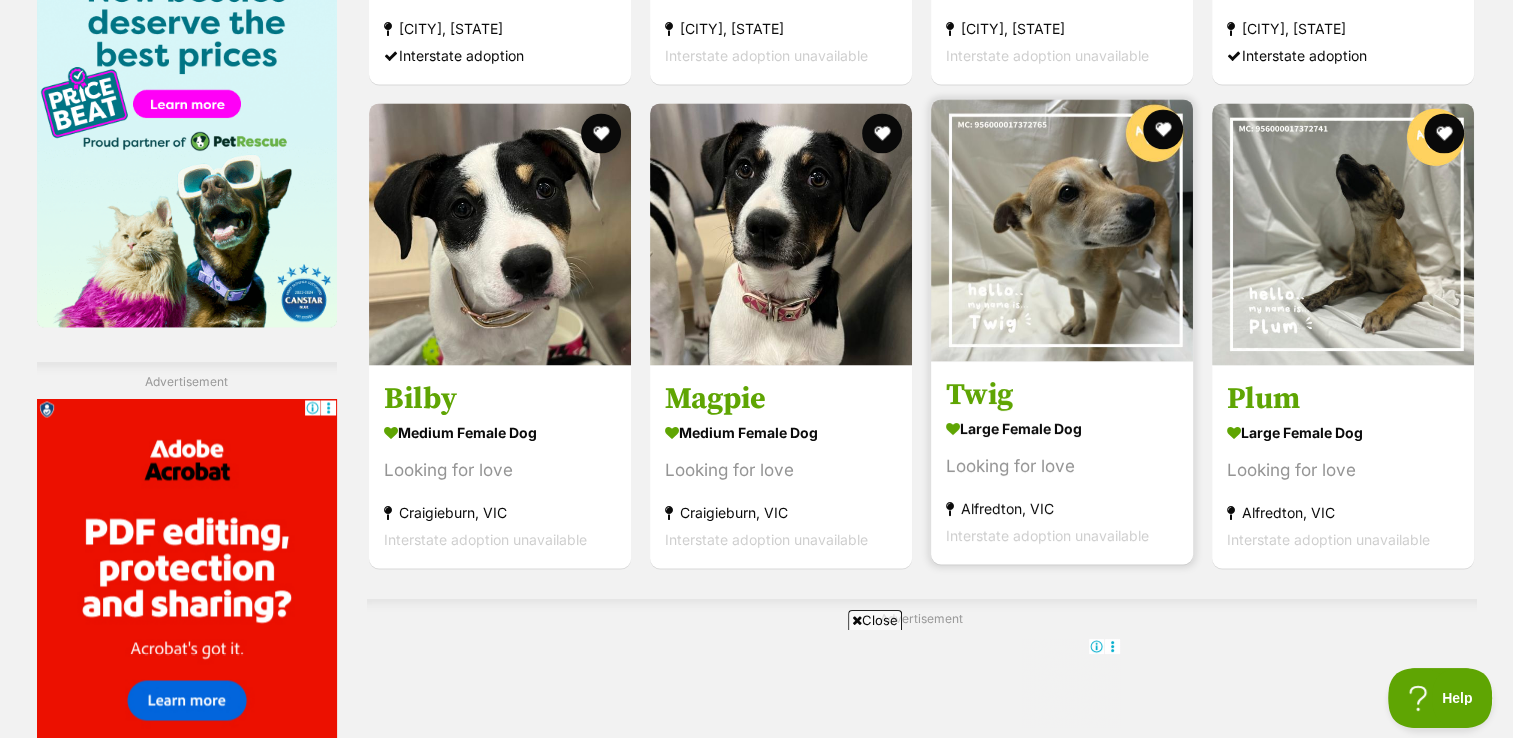 click on "Twig" at bounding box center (1062, 394) 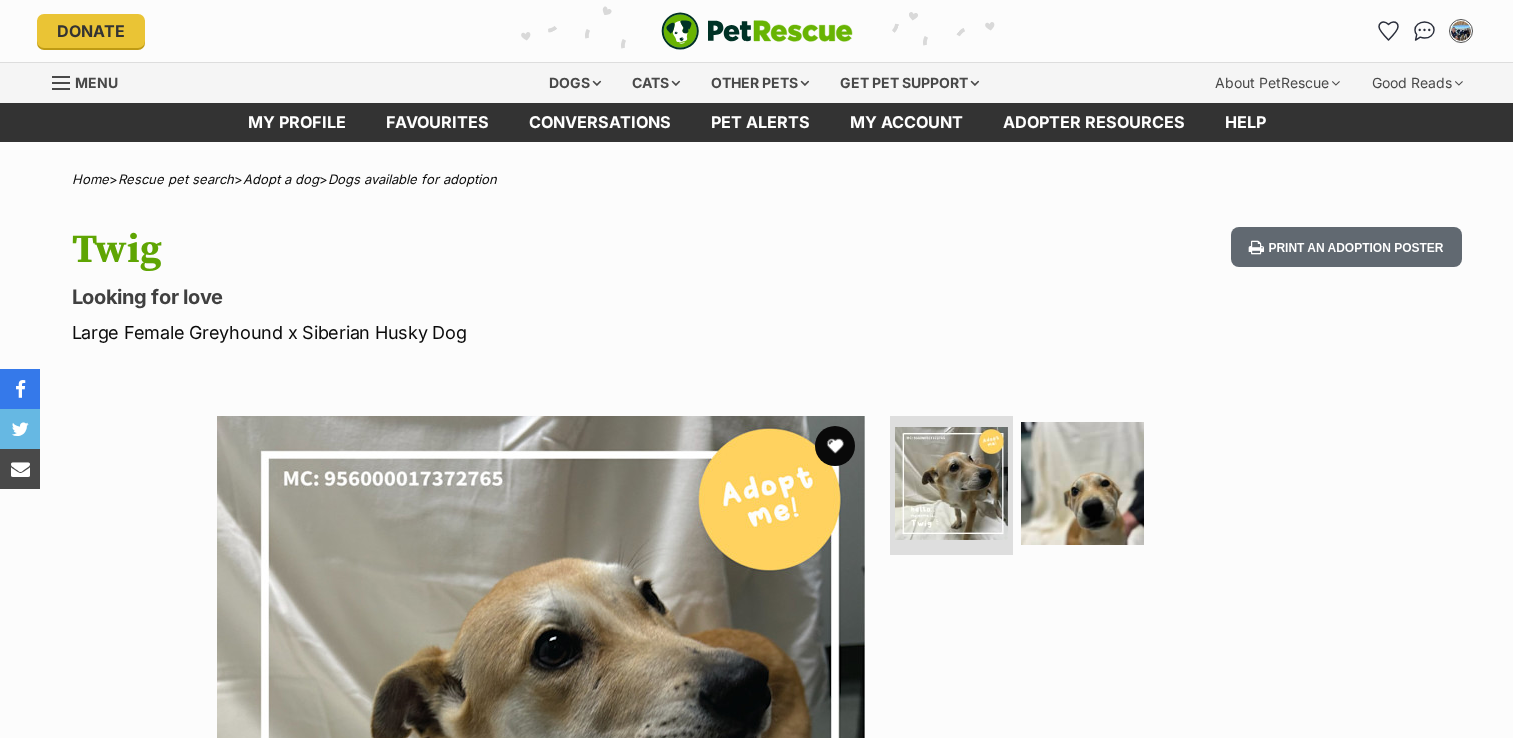 scroll, scrollTop: 0, scrollLeft: 0, axis: both 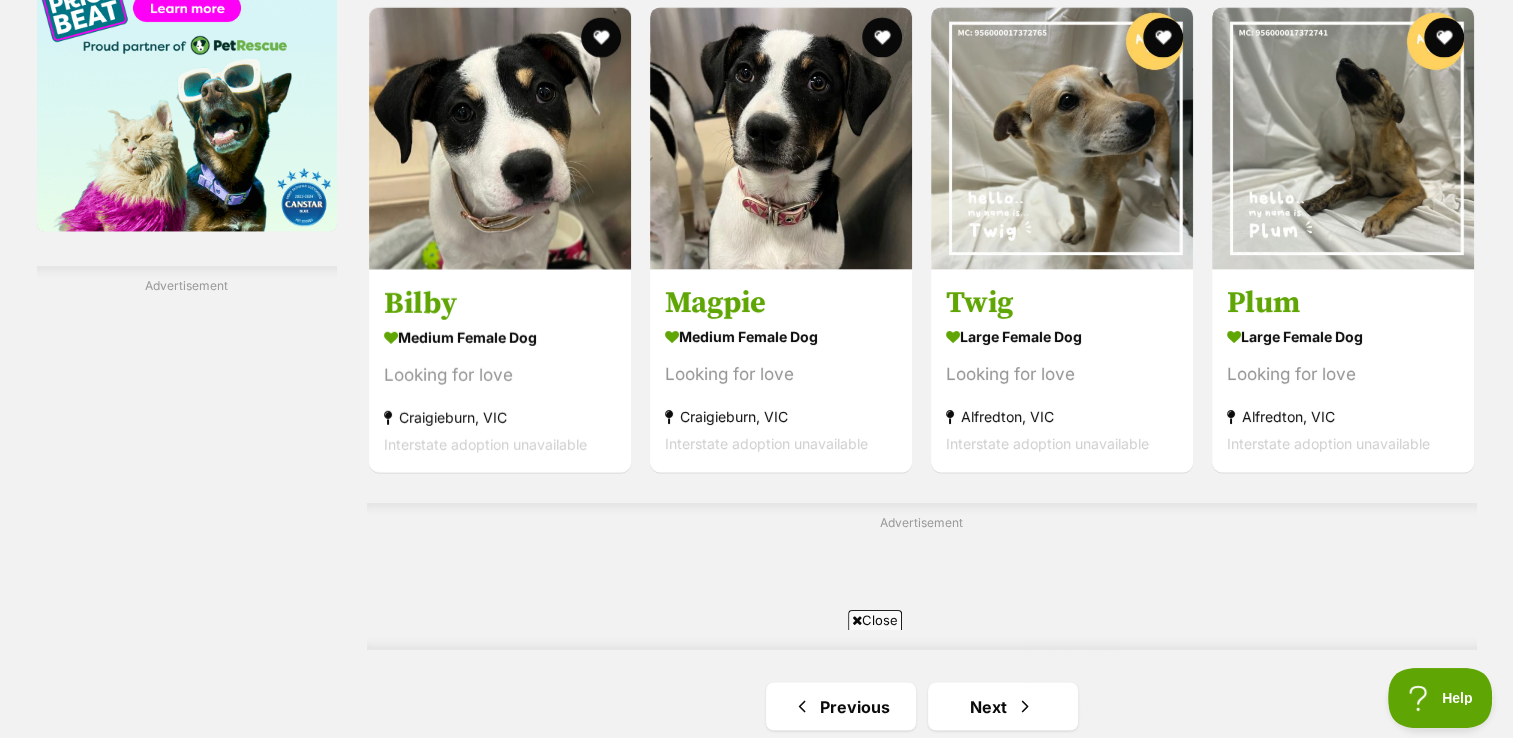 click on "Advertisement" at bounding box center (922, 576) 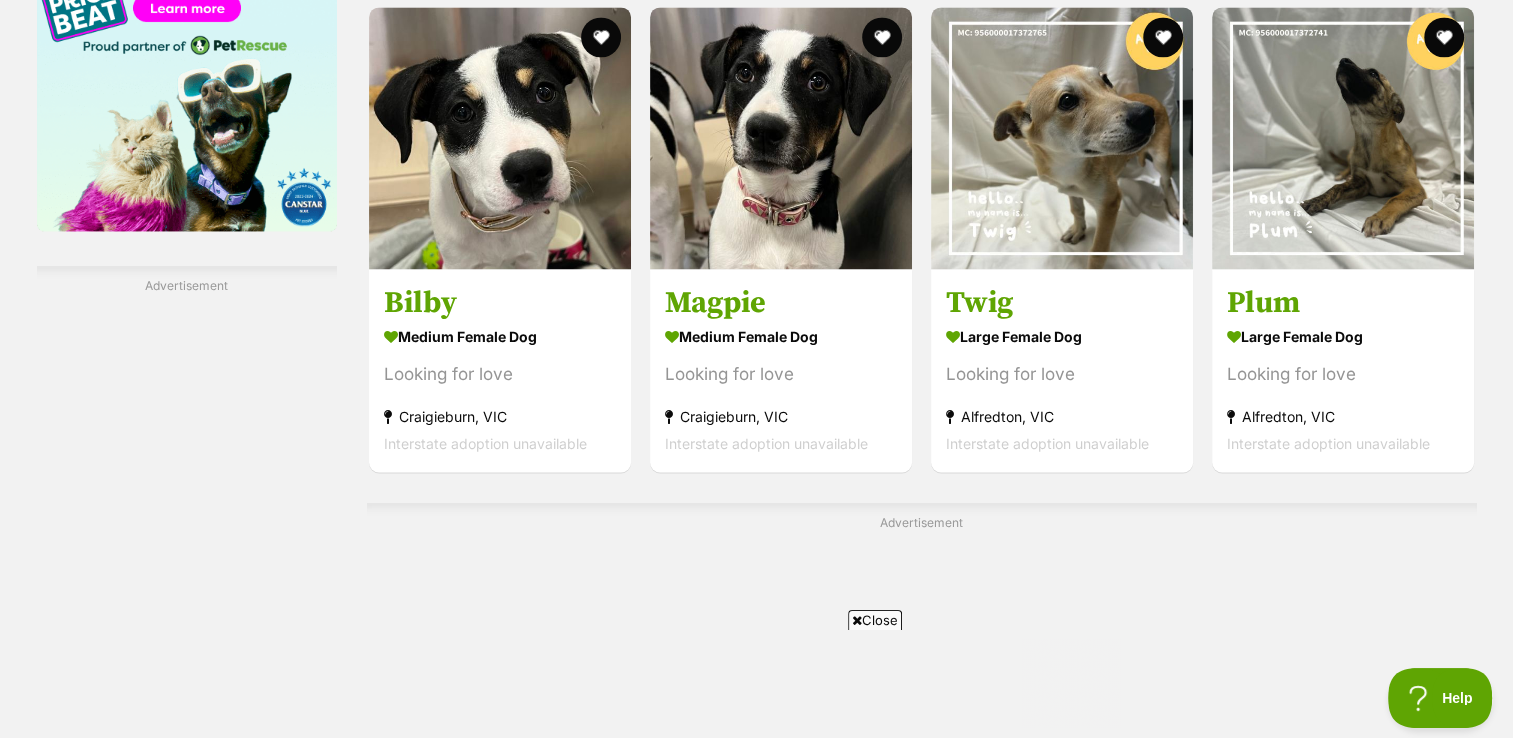 scroll, scrollTop: 0, scrollLeft: 0, axis: both 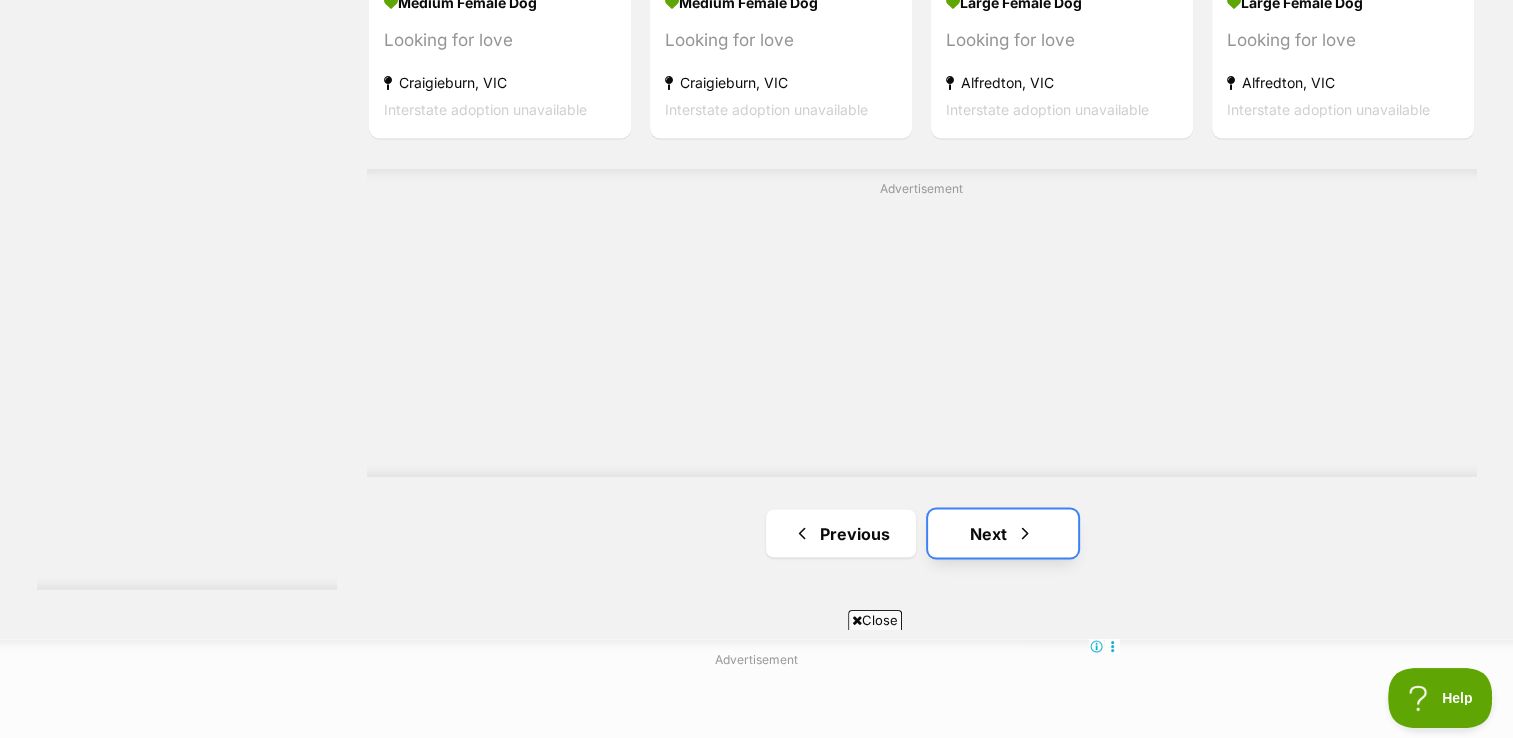 click at bounding box center [1025, 533] 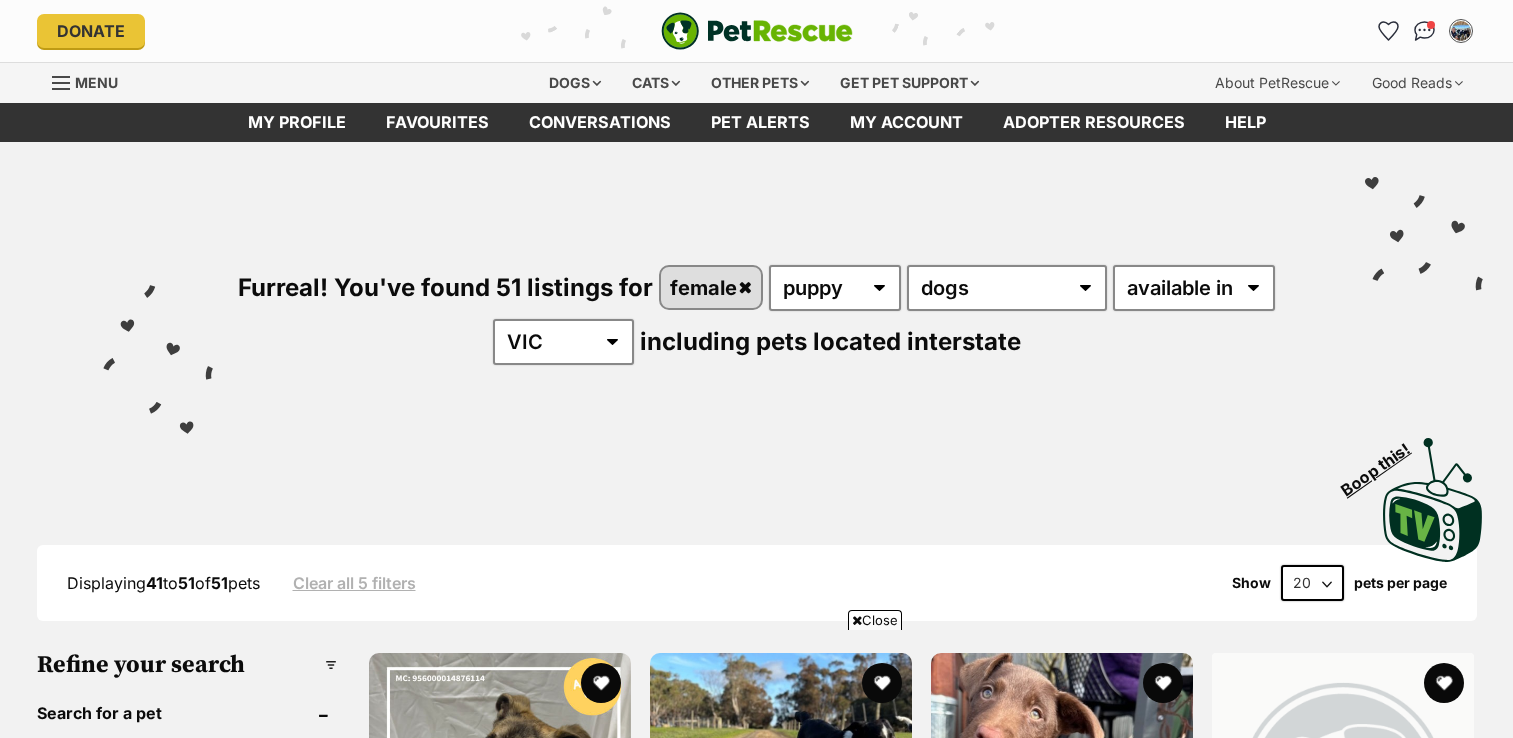 scroll, scrollTop: 442, scrollLeft: 0, axis: vertical 